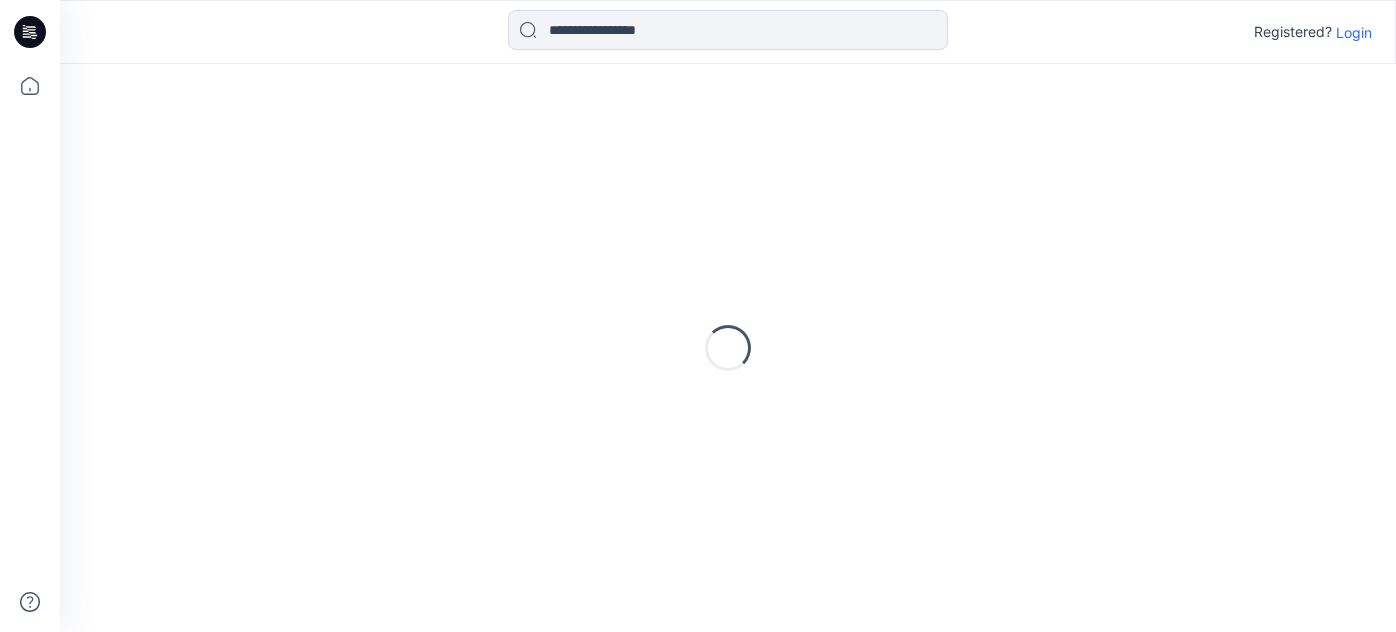 scroll, scrollTop: 0, scrollLeft: 0, axis: both 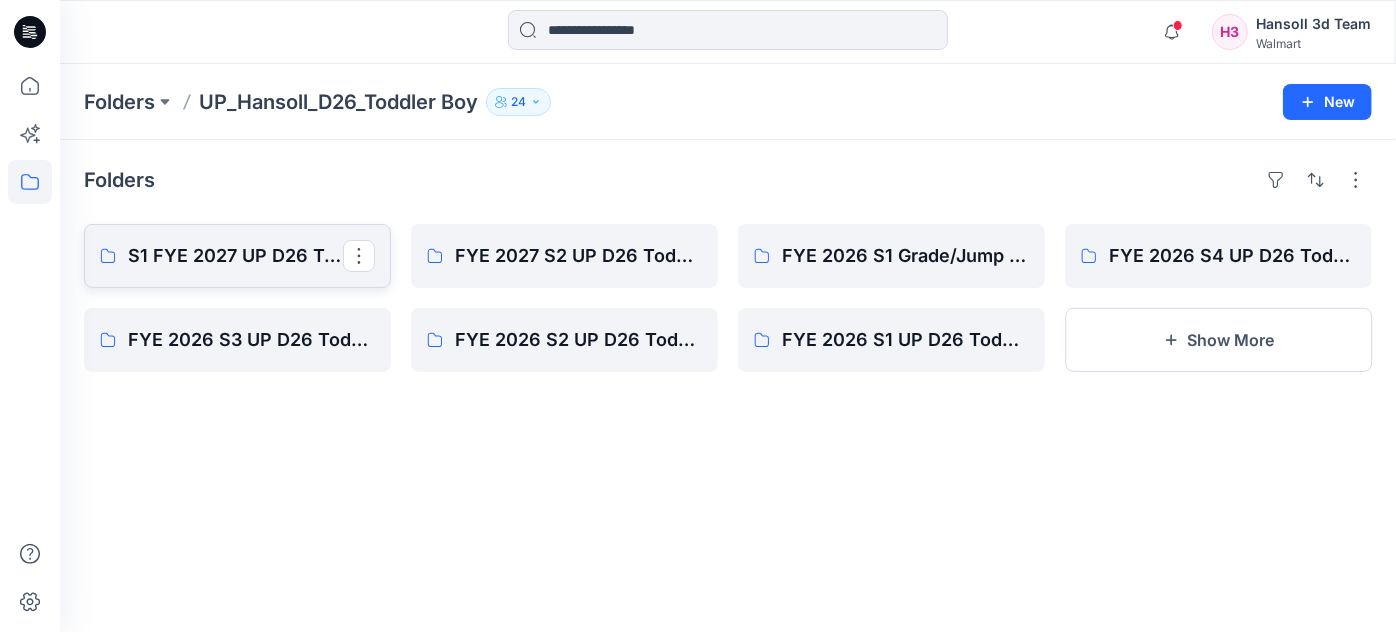 click on "S1 FYE 2027 UP D26 Toddler Boy  Hansoll" at bounding box center [235, 256] 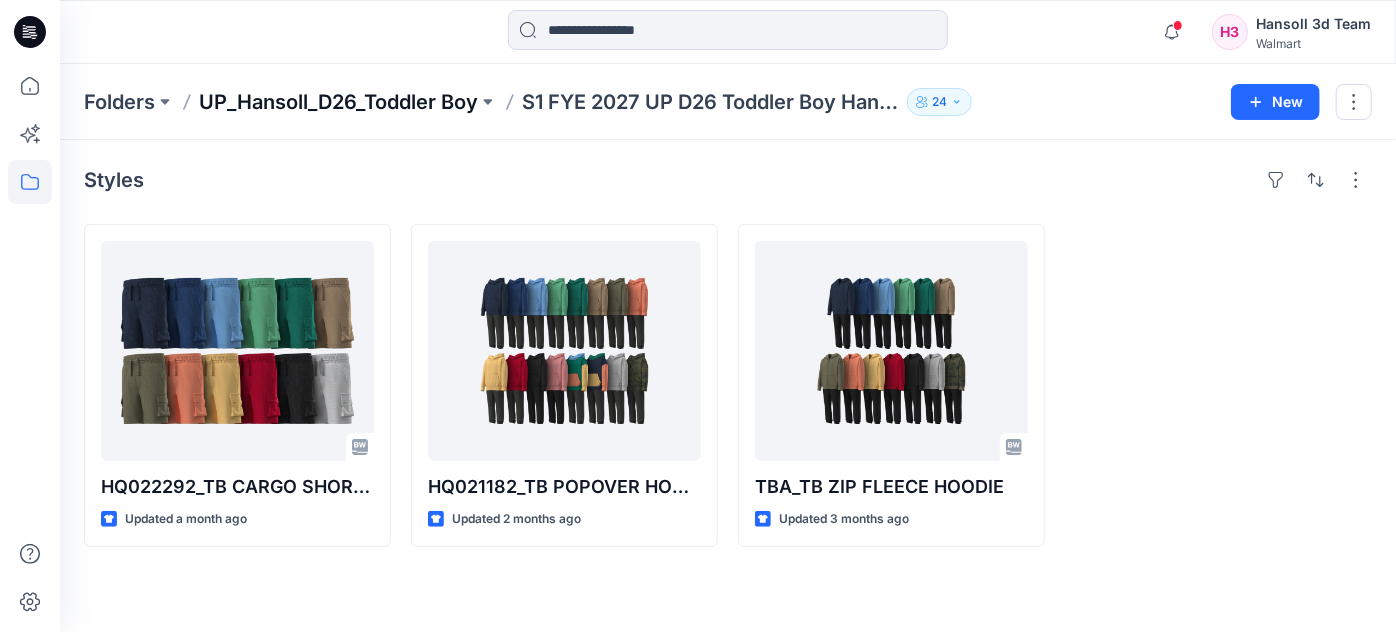 click on "UP_Hansoll_D26_Toddler Boy" at bounding box center [338, 102] 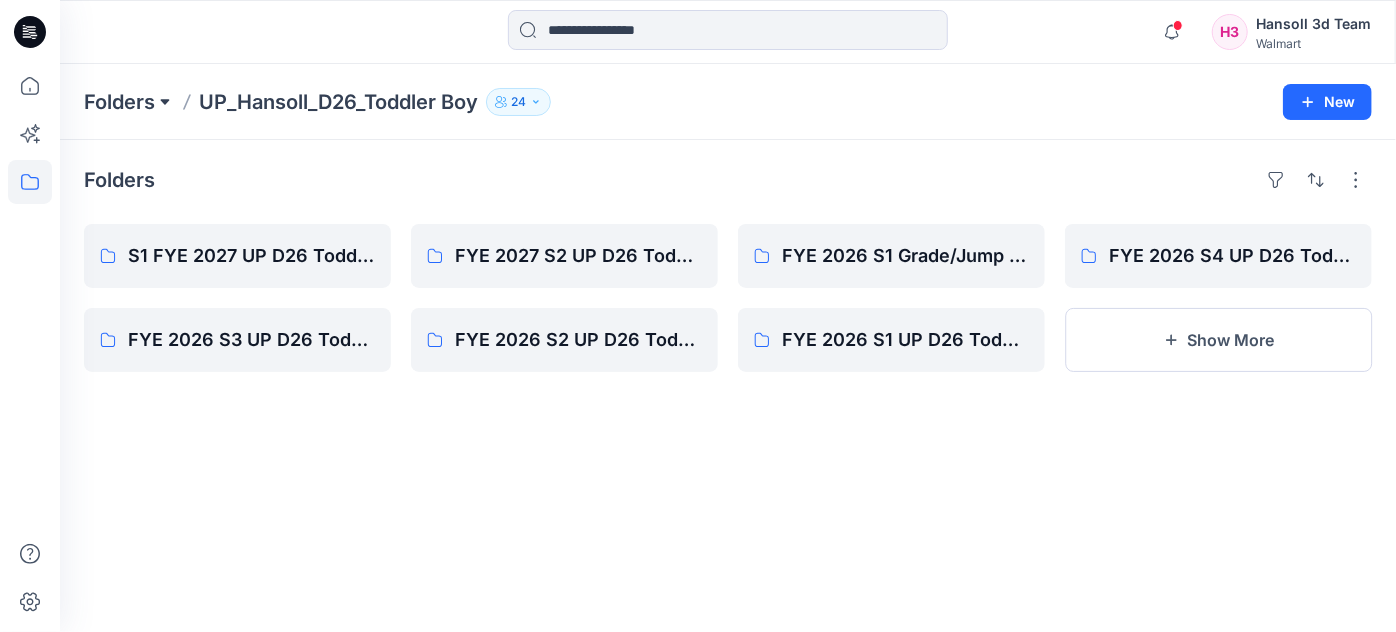 click at bounding box center (165, 102) 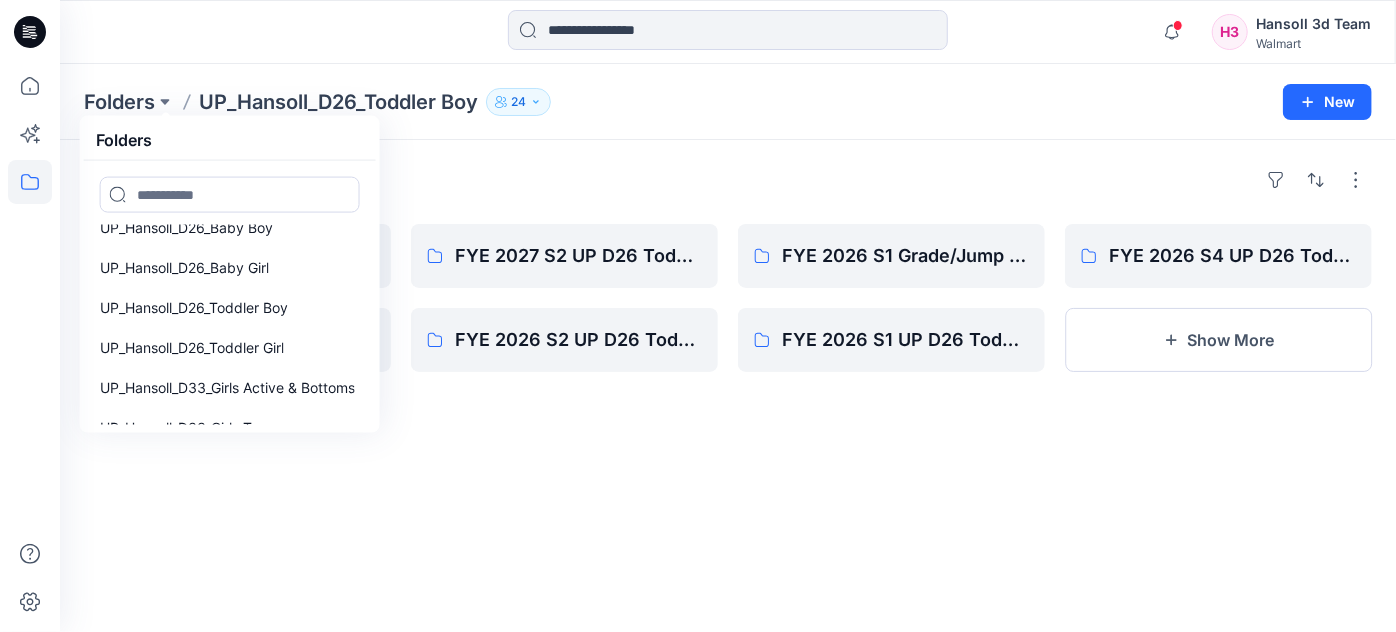 scroll, scrollTop: 1680, scrollLeft: 0, axis: vertical 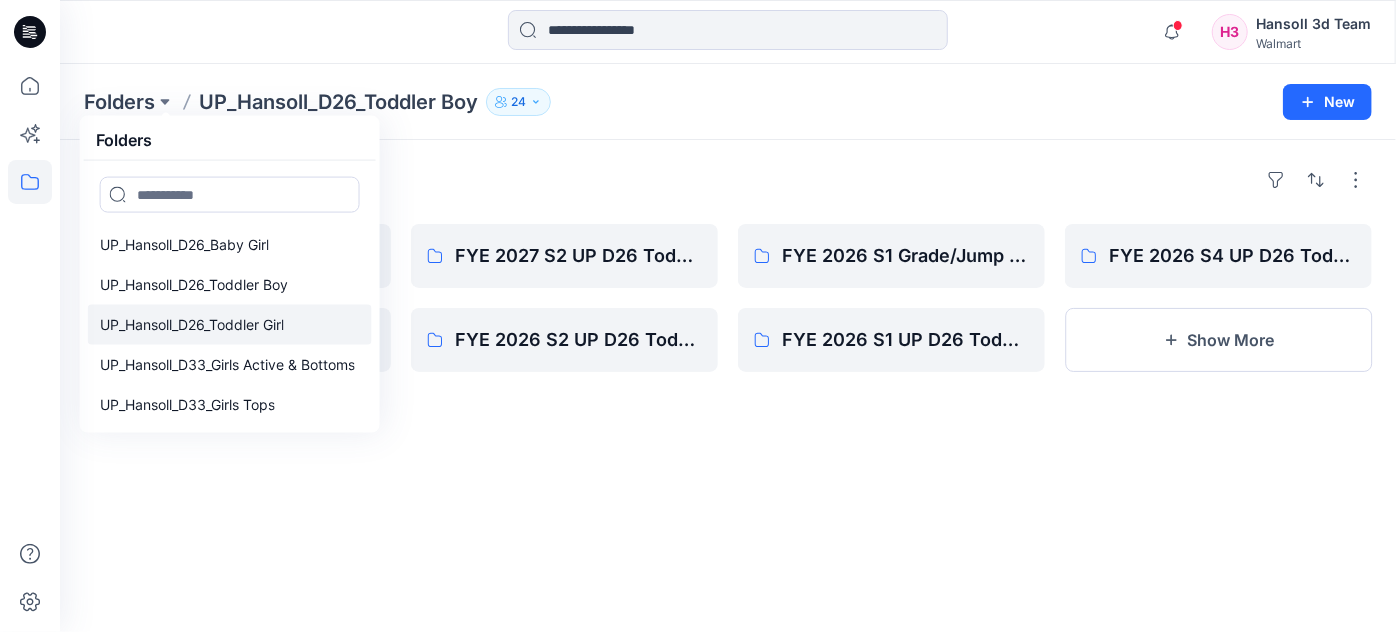 click on "UP_Hansoll_D26_Toddler Girl" at bounding box center [192, 325] 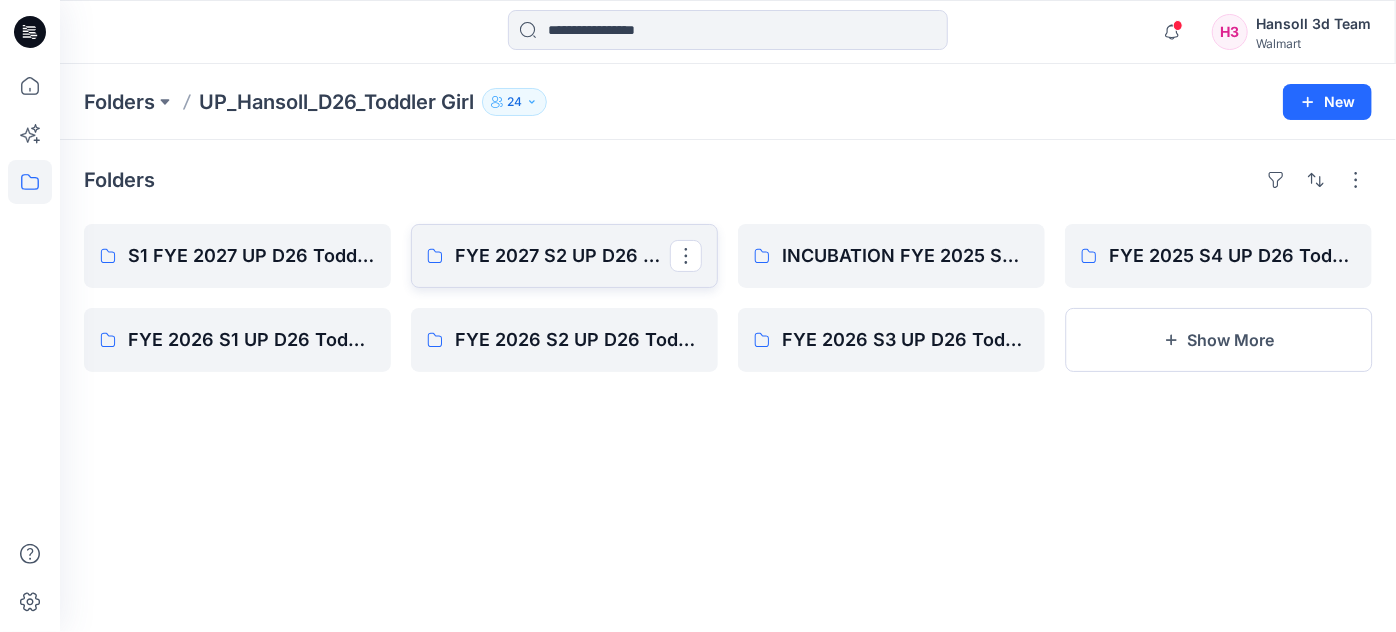 click on "FYE 2027 S2 UP D26 Toddler Girl Hansoll" at bounding box center [564, 256] 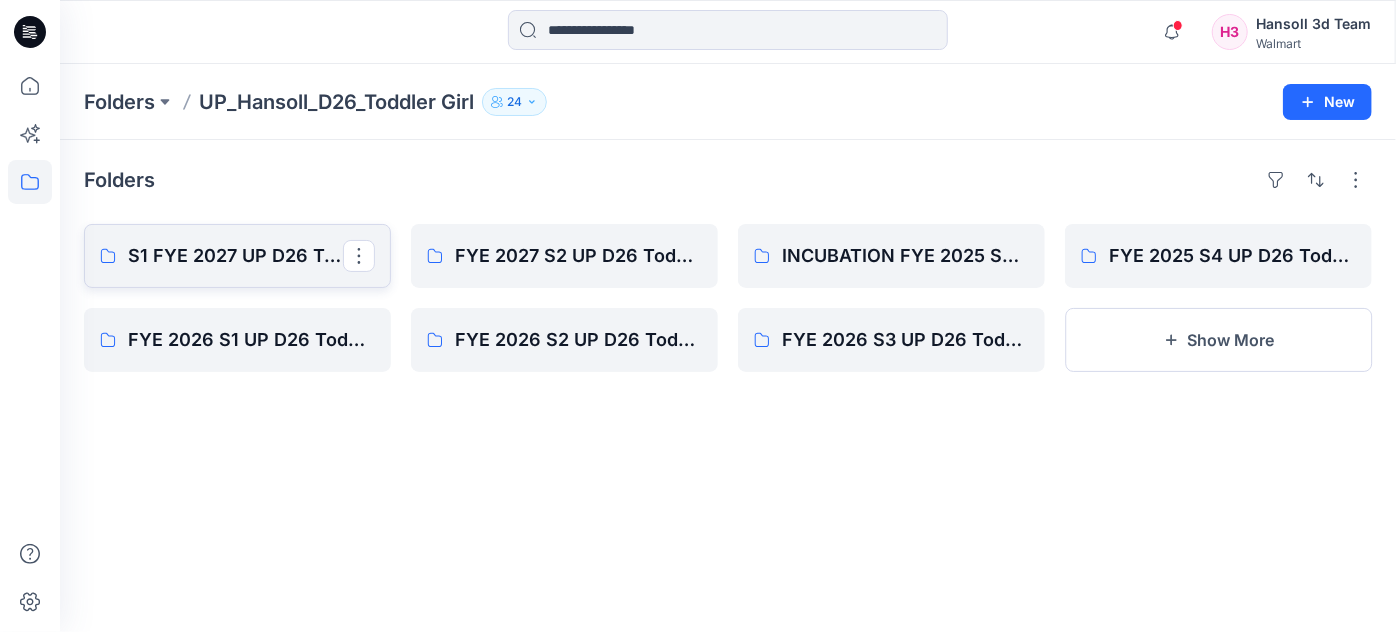 click on "S1 FYE 2027 UP D26 Toddler Girl Hansoll" at bounding box center [237, 256] 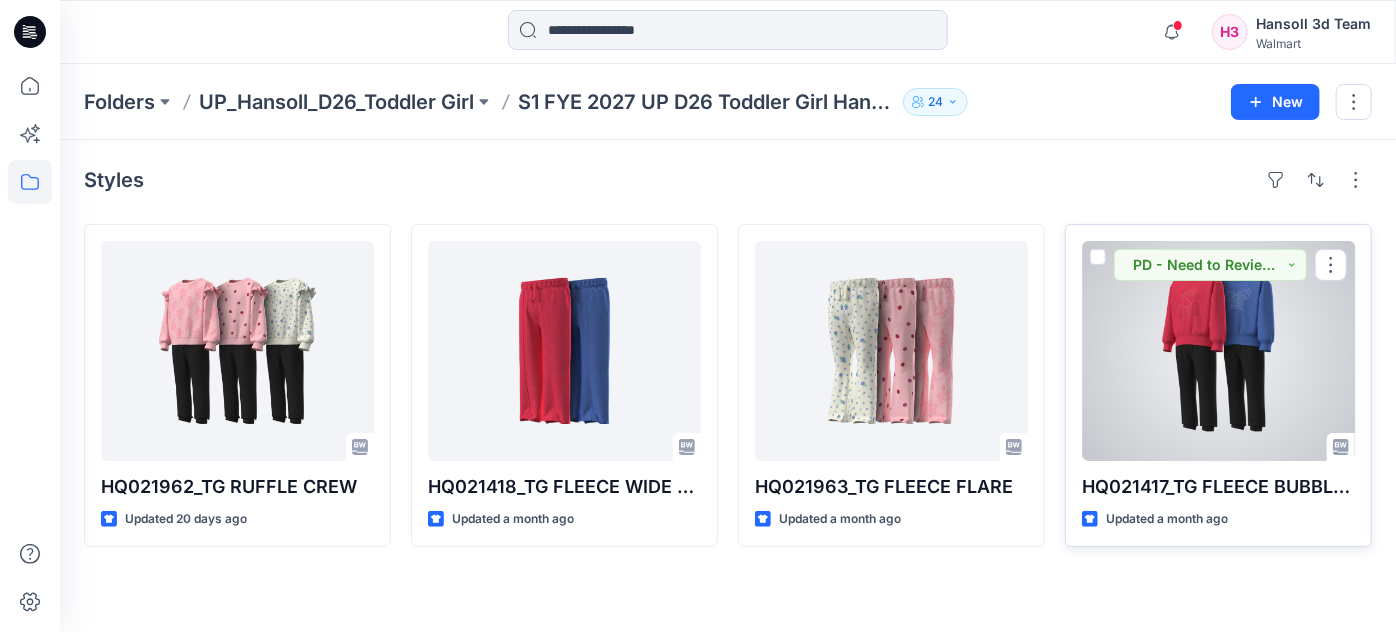click at bounding box center (1218, 351) 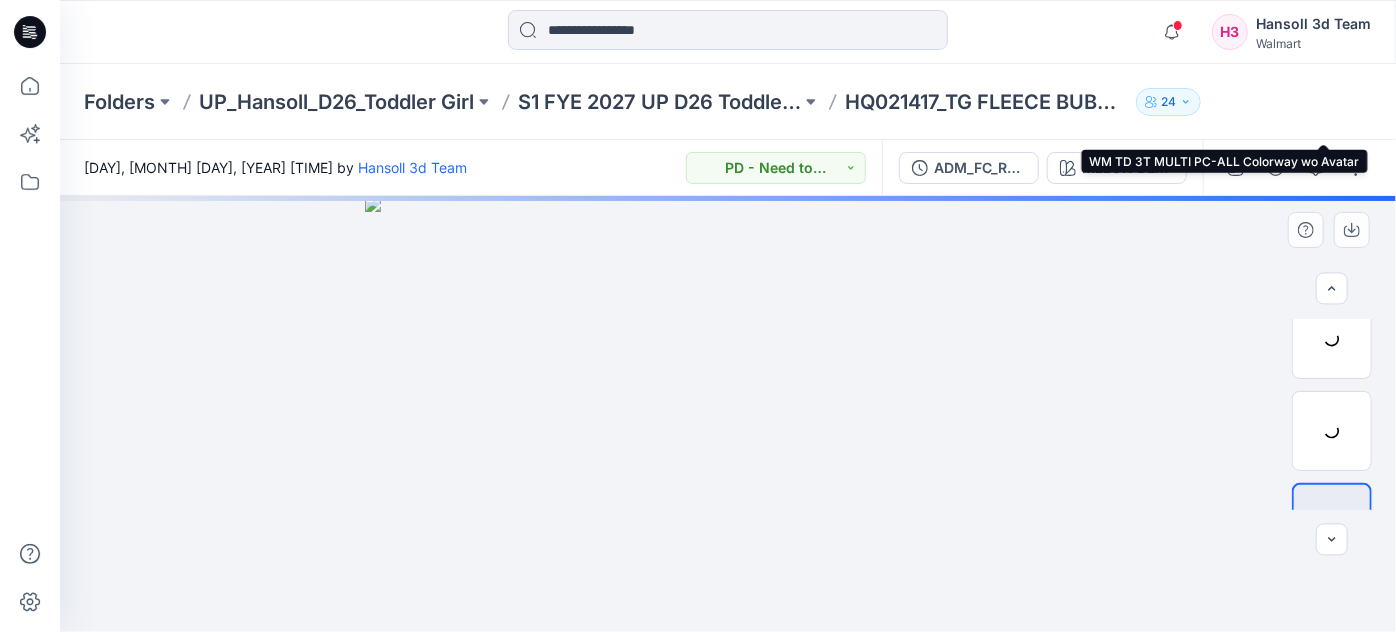 scroll, scrollTop: 256, scrollLeft: 0, axis: vertical 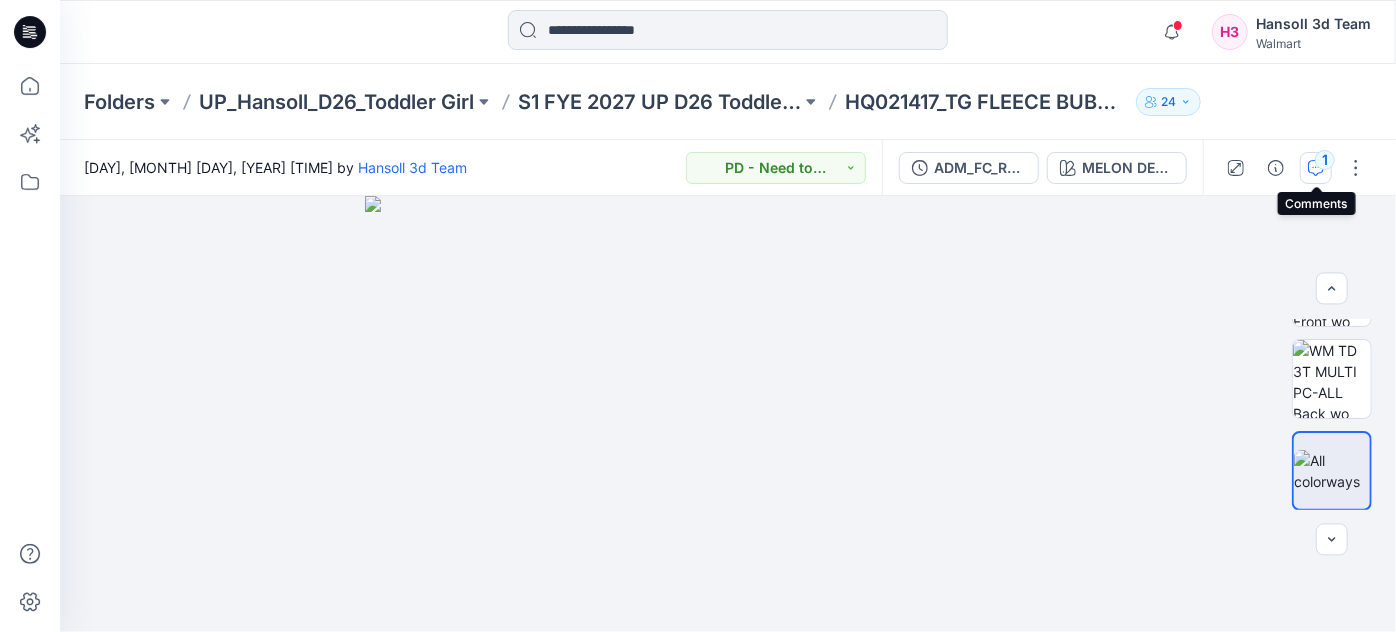 click 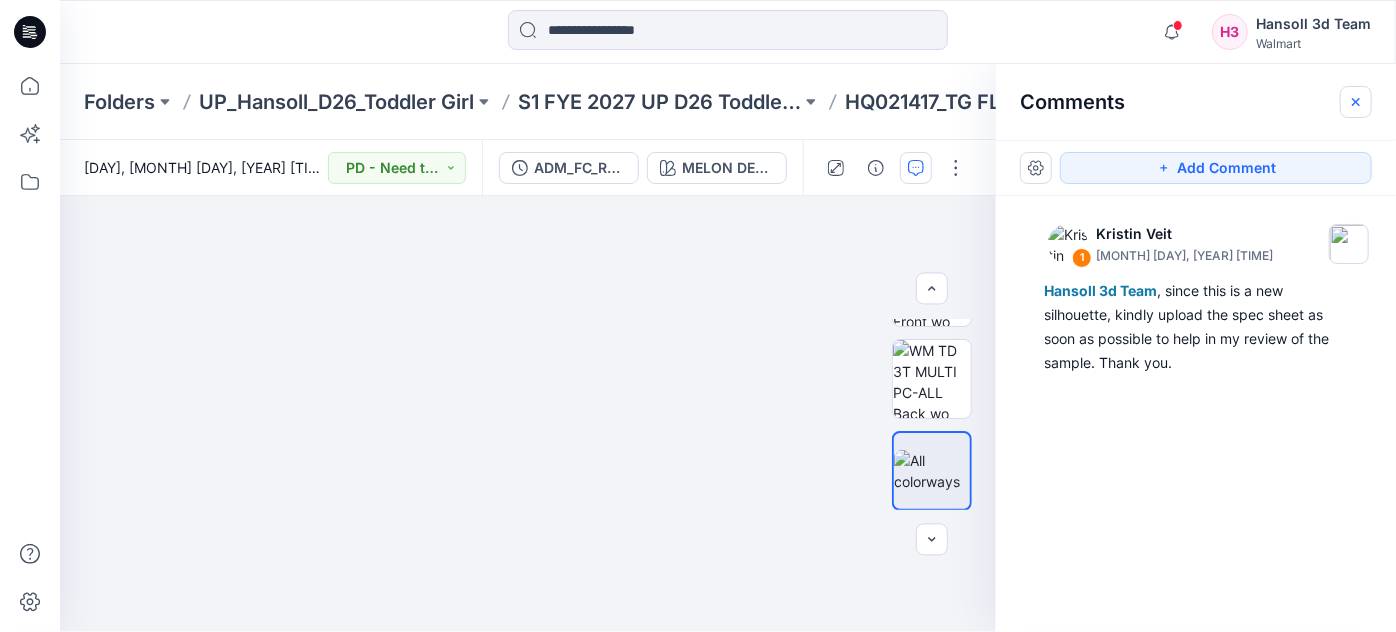 click at bounding box center (1356, 102) 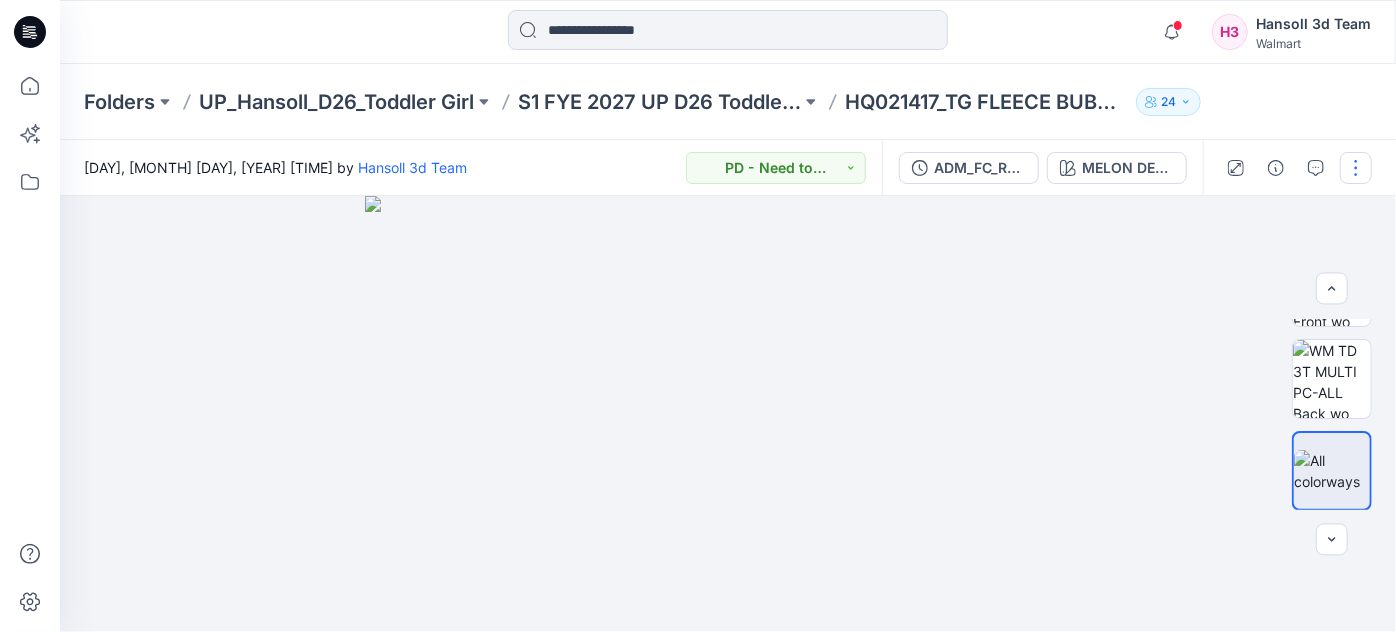 click at bounding box center [1356, 168] 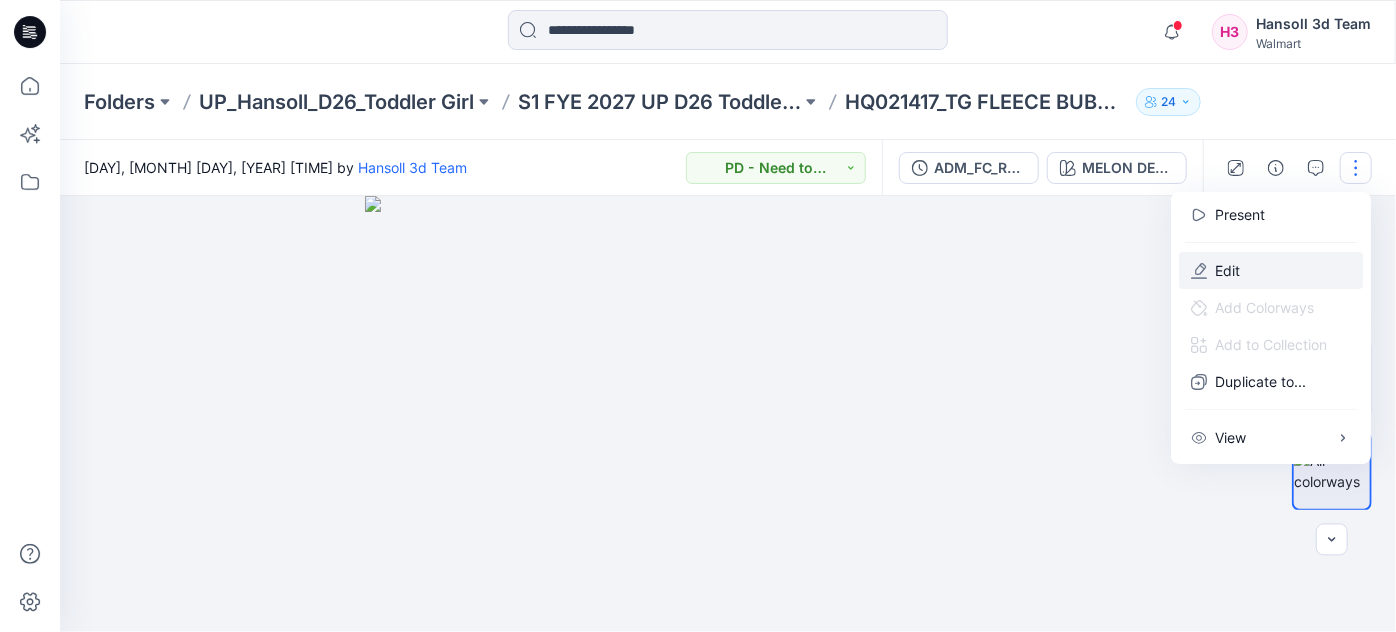 drag, startPoint x: 1263, startPoint y: 260, endPoint x: 1280, endPoint y: 266, distance: 18.027756 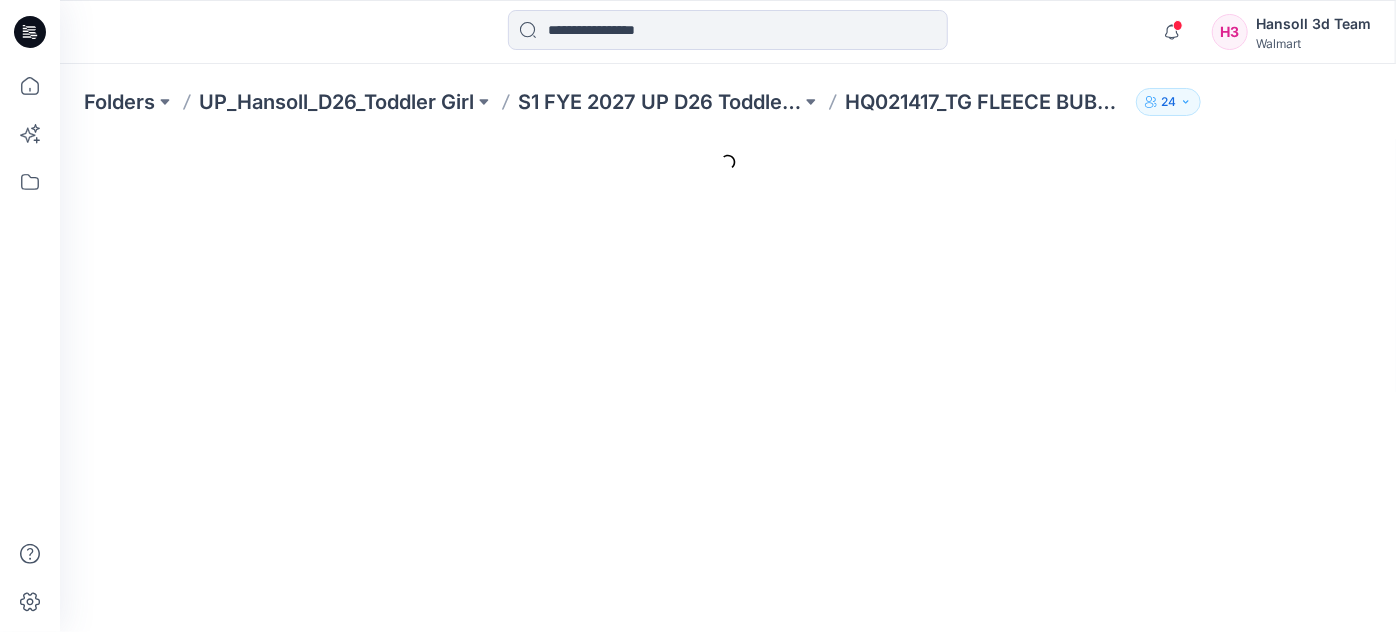 scroll, scrollTop: 0, scrollLeft: 0, axis: both 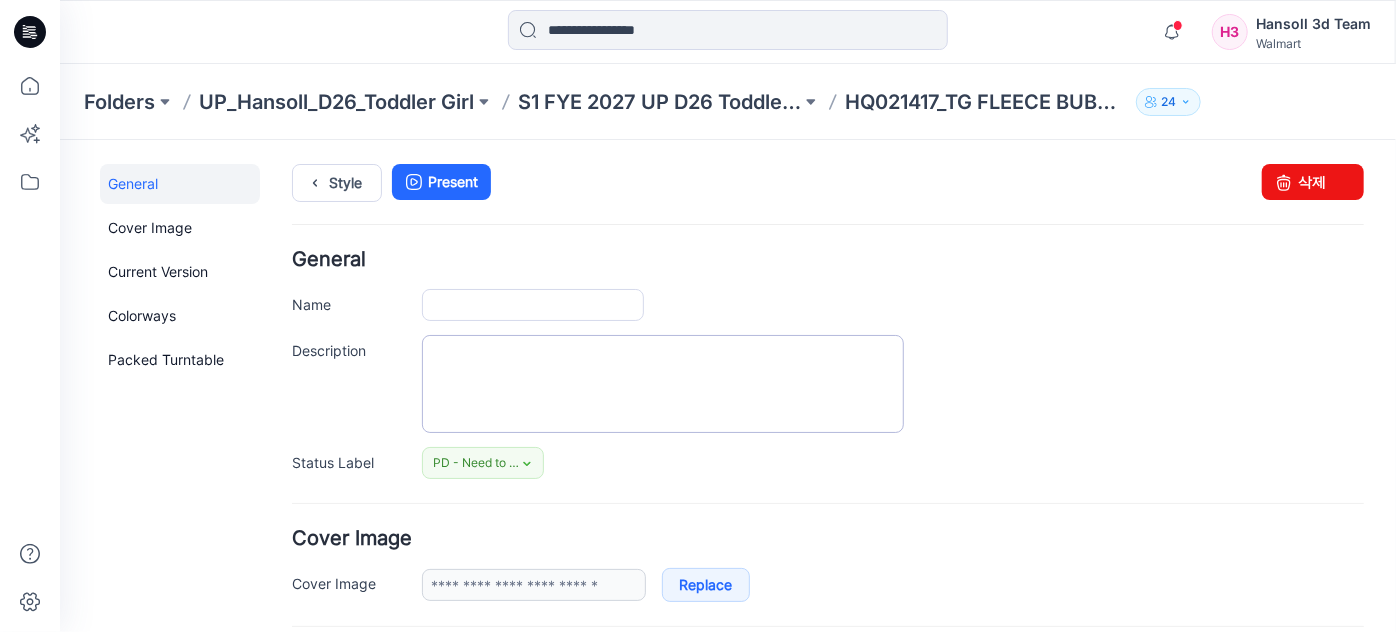 type on "**********" 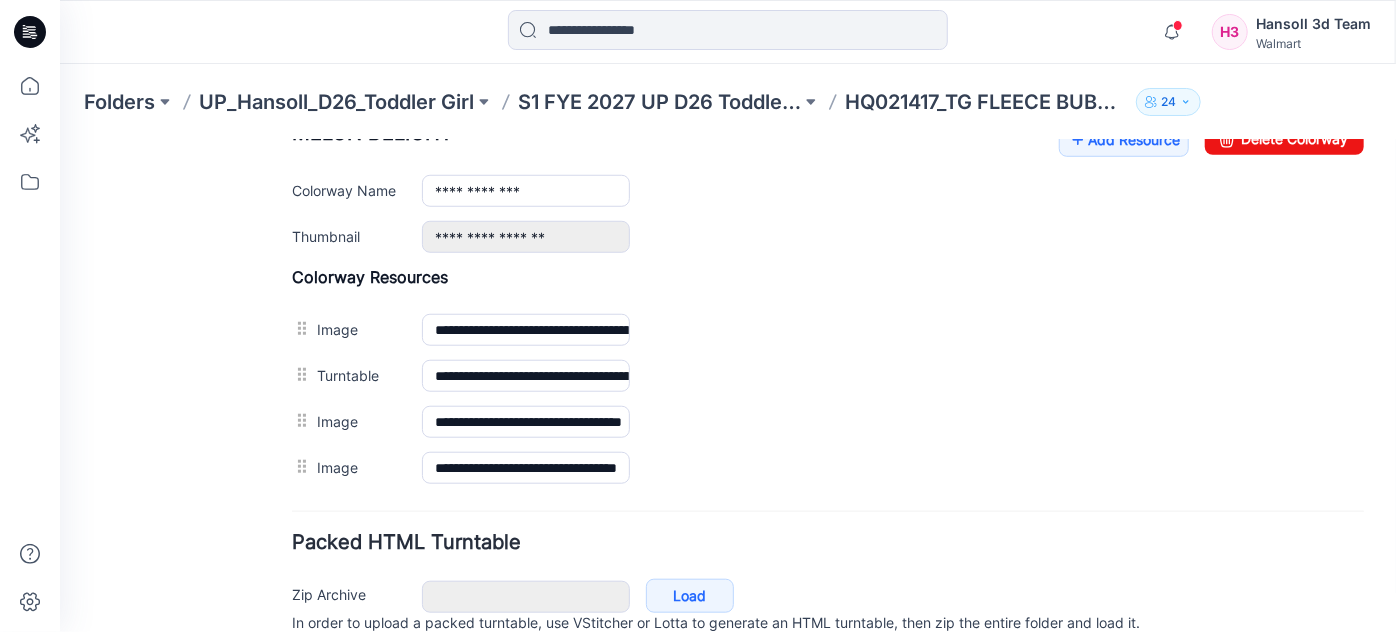 scroll, scrollTop: 626, scrollLeft: 0, axis: vertical 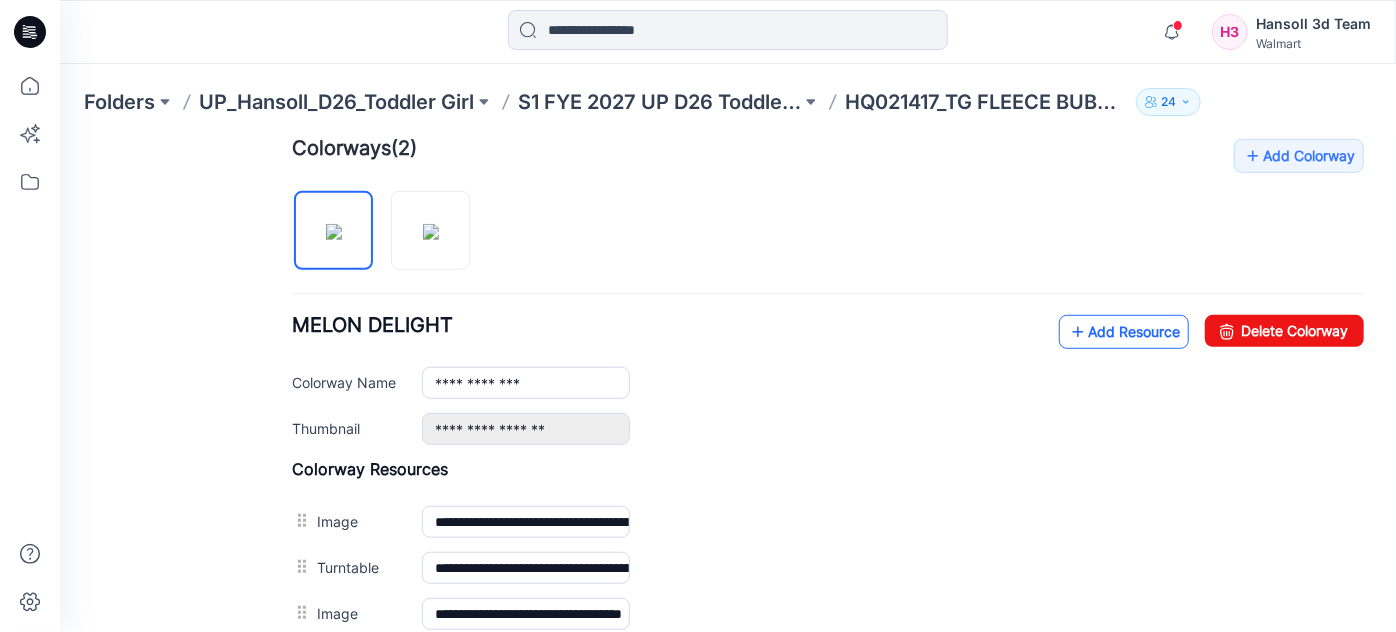 click on "Add Resource" at bounding box center [1123, 331] 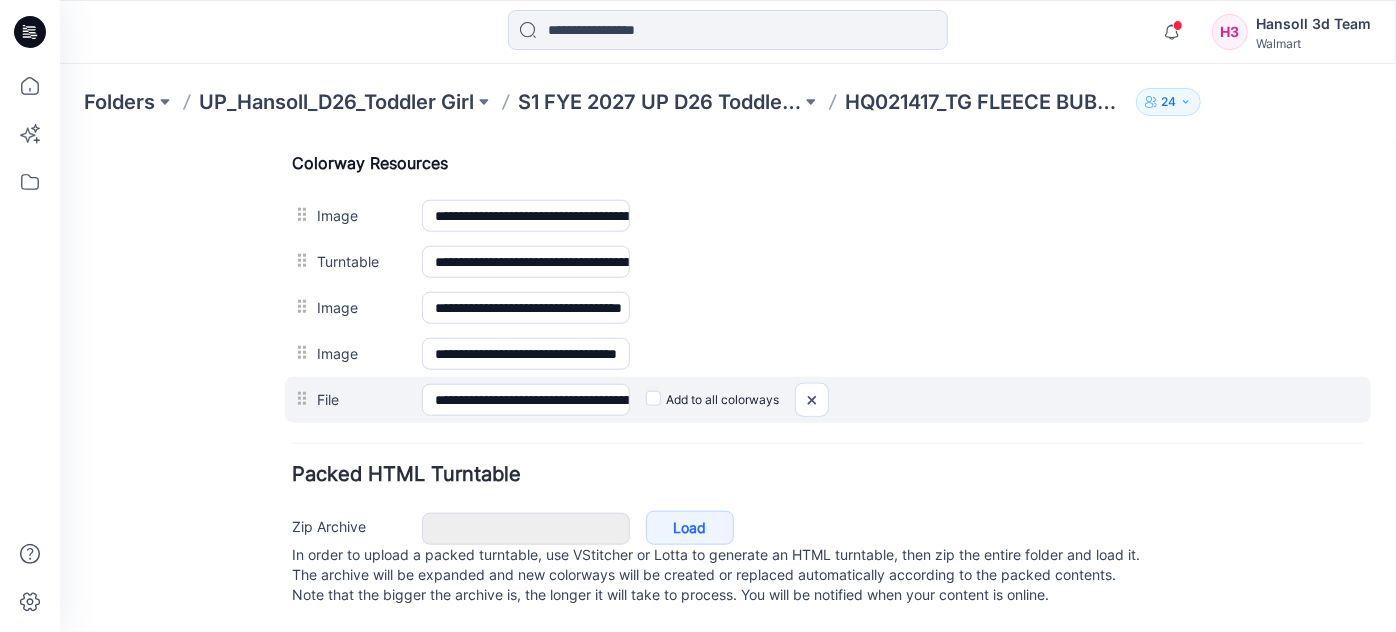 scroll, scrollTop: 944, scrollLeft: 0, axis: vertical 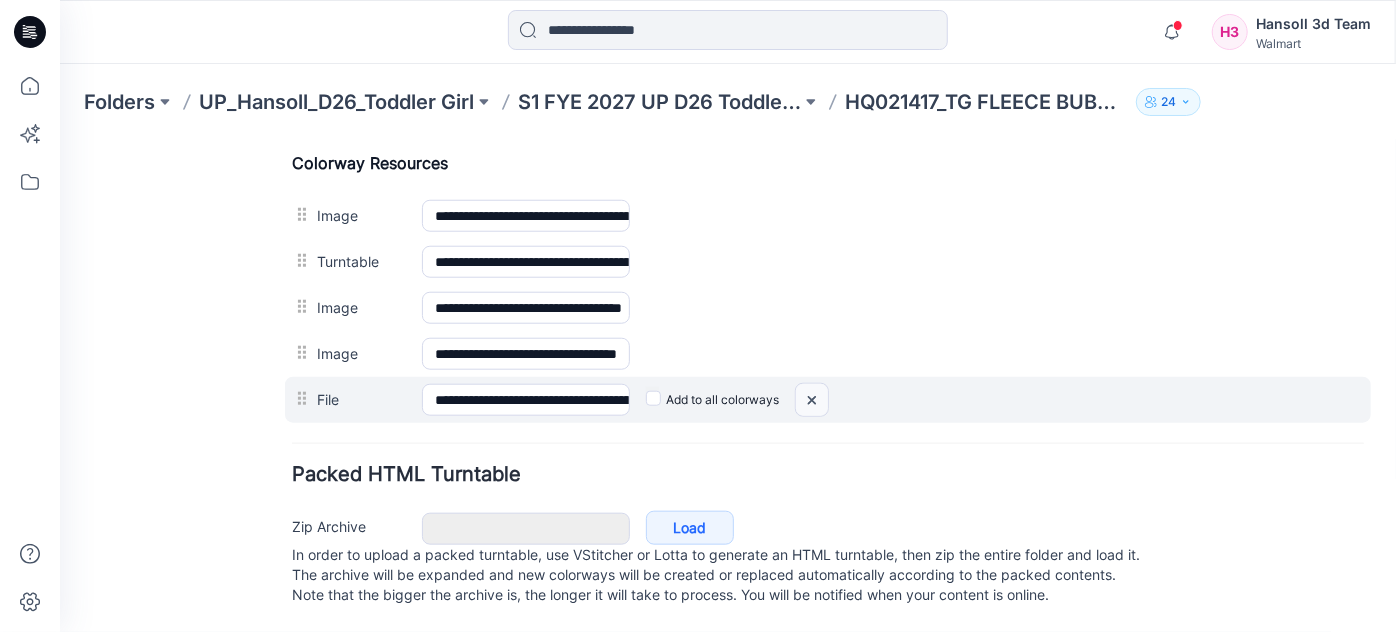 click at bounding box center (59, 139) 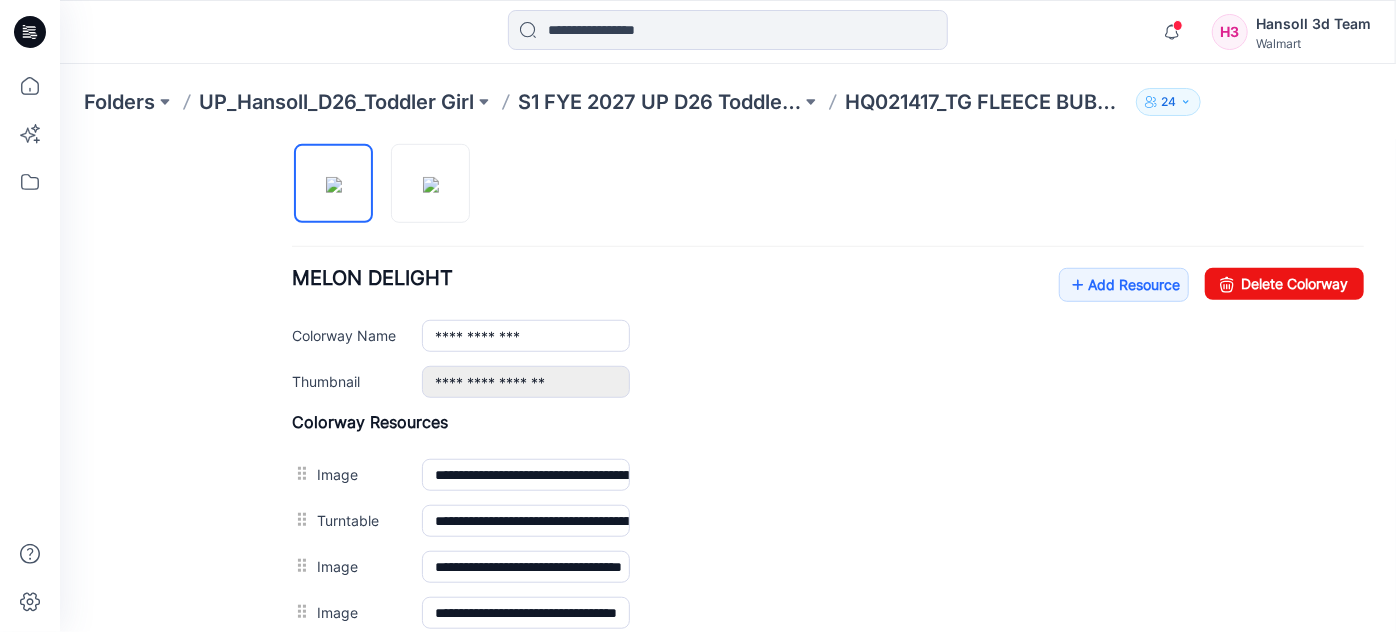 scroll, scrollTop: 535, scrollLeft: 0, axis: vertical 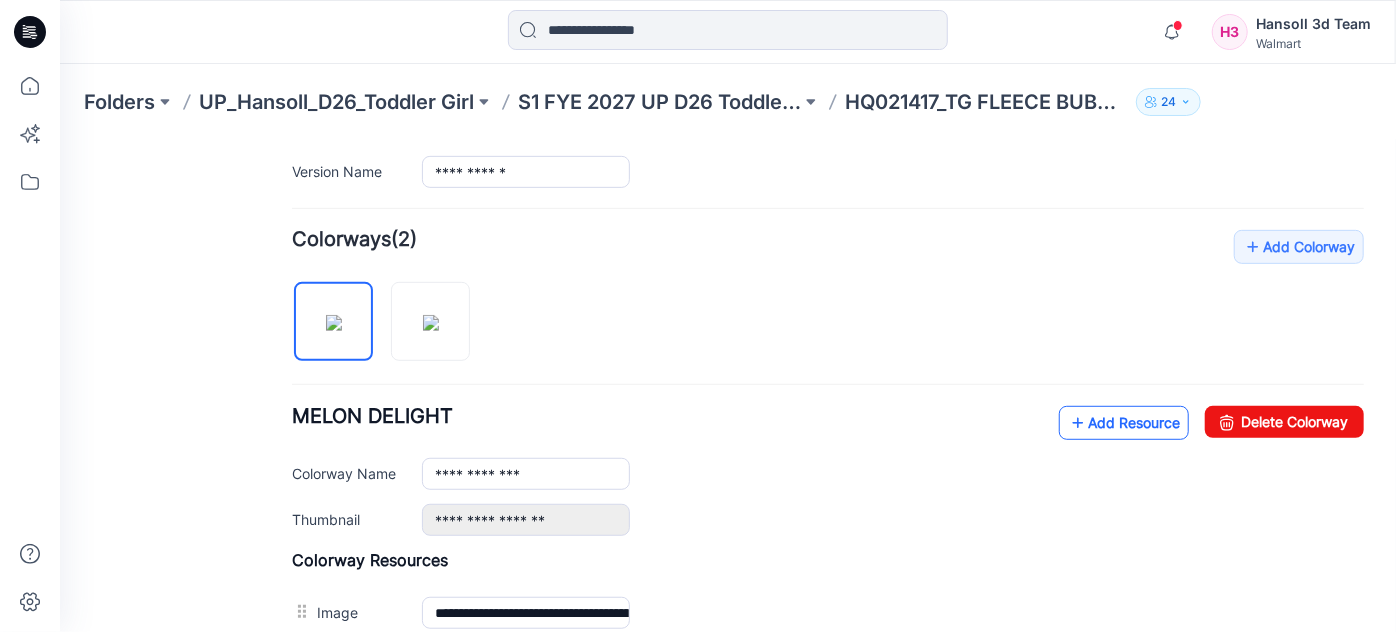 click on "Add Resource" at bounding box center (1123, 422) 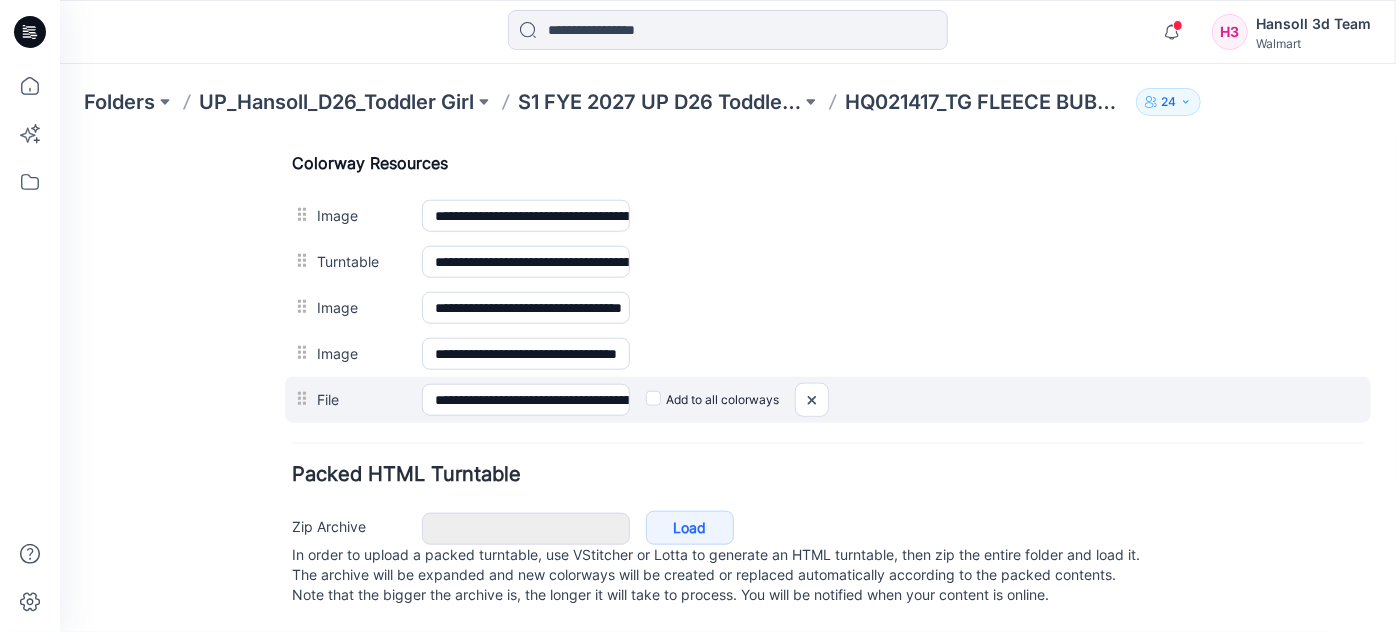 scroll, scrollTop: 944, scrollLeft: 0, axis: vertical 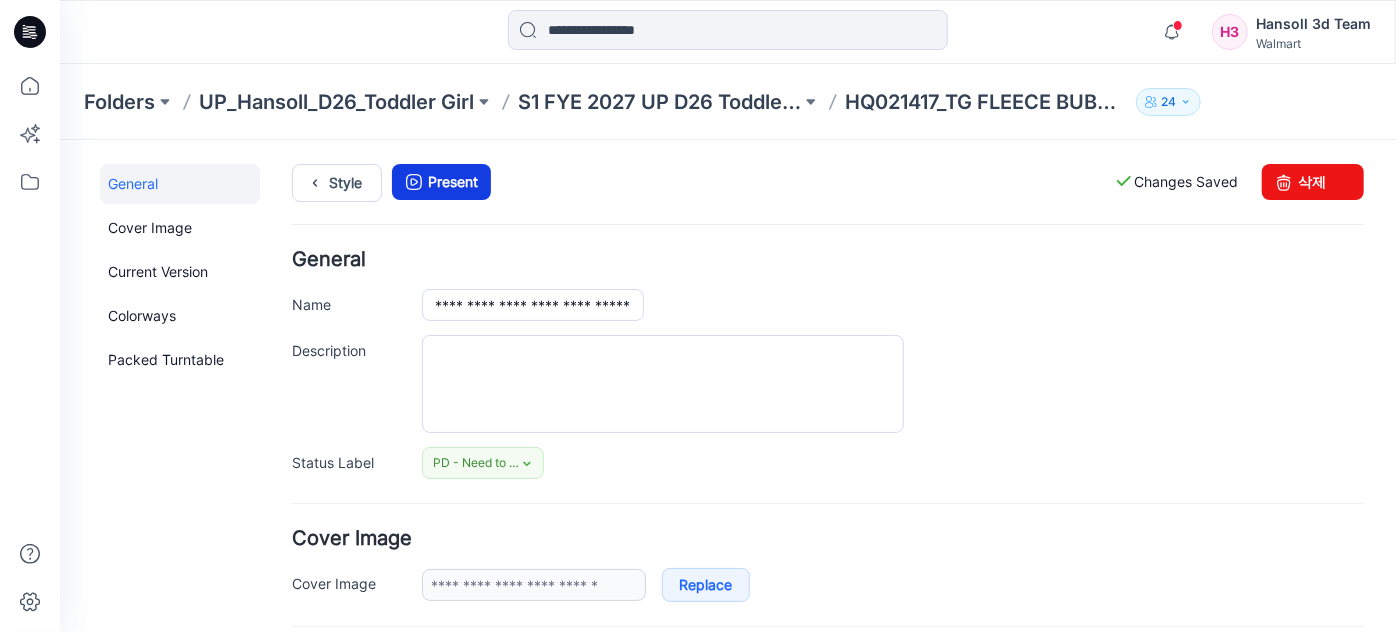 click on "Present" at bounding box center (440, 181) 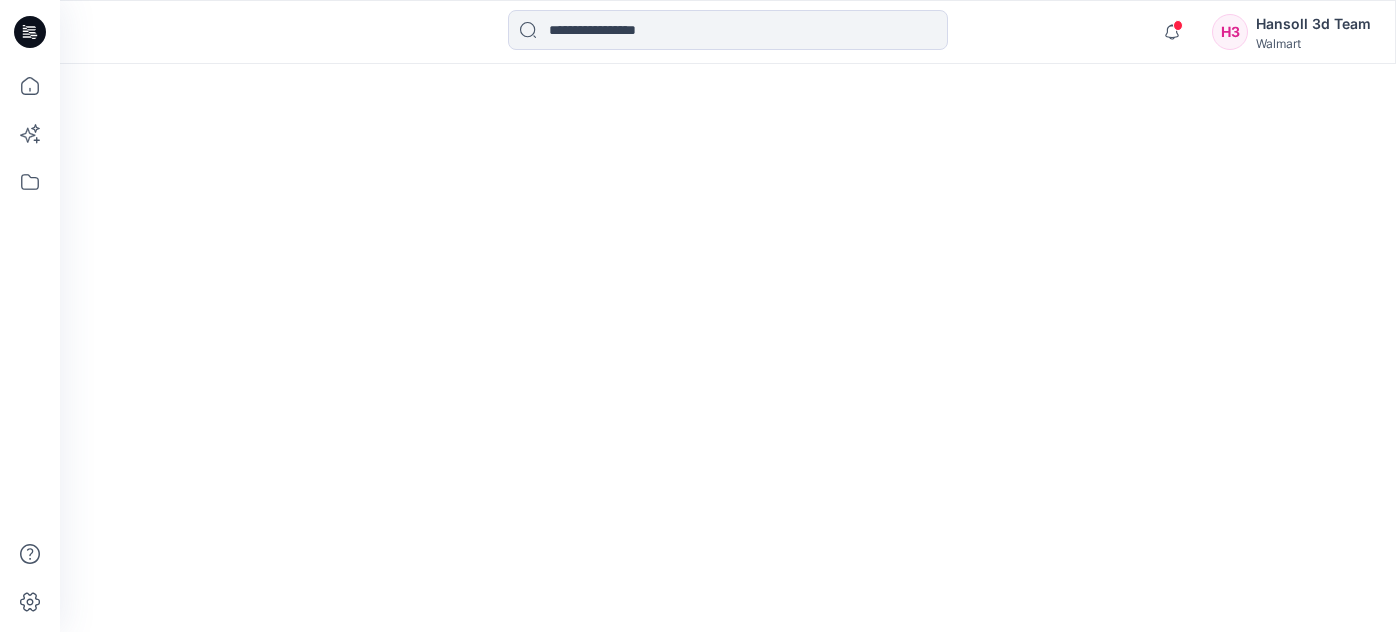 scroll, scrollTop: 0, scrollLeft: 0, axis: both 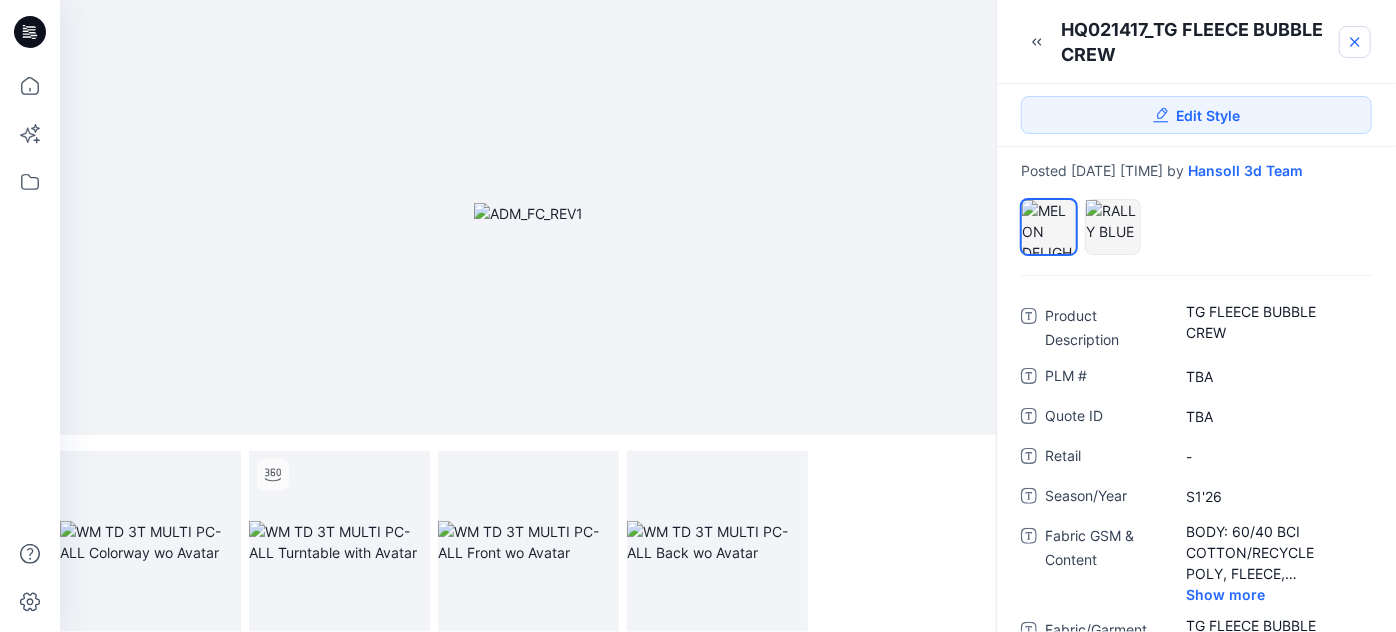 click 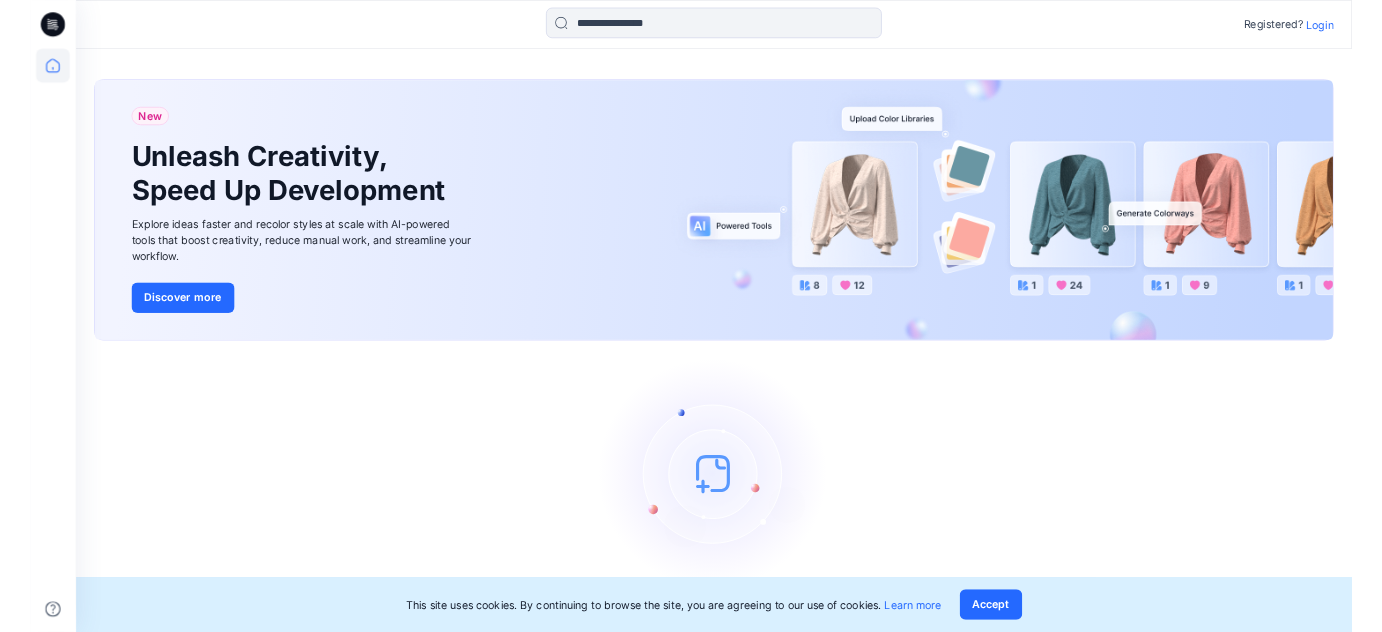scroll, scrollTop: 0, scrollLeft: 0, axis: both 